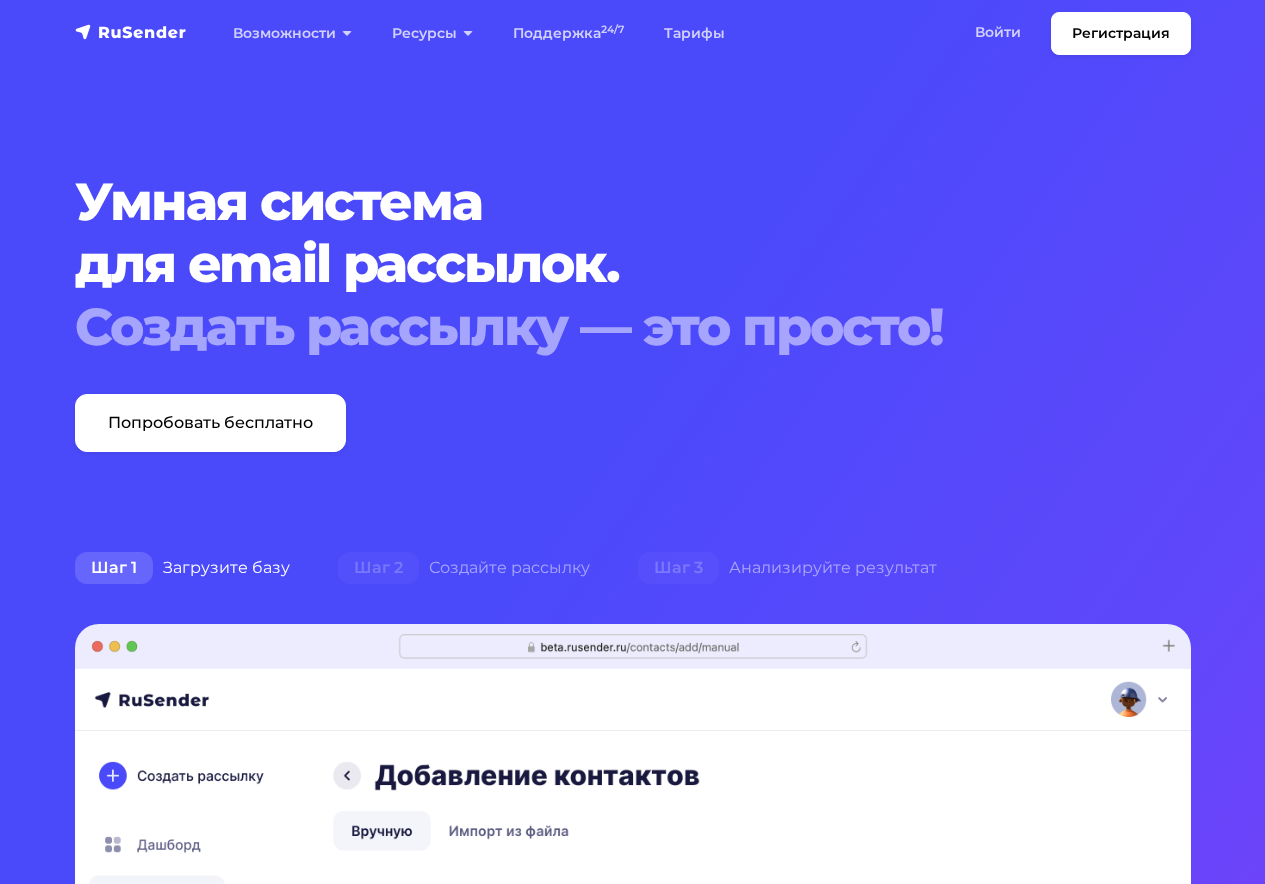 scroll, scrollTop: 0, scrollLeft: 0, axis: both 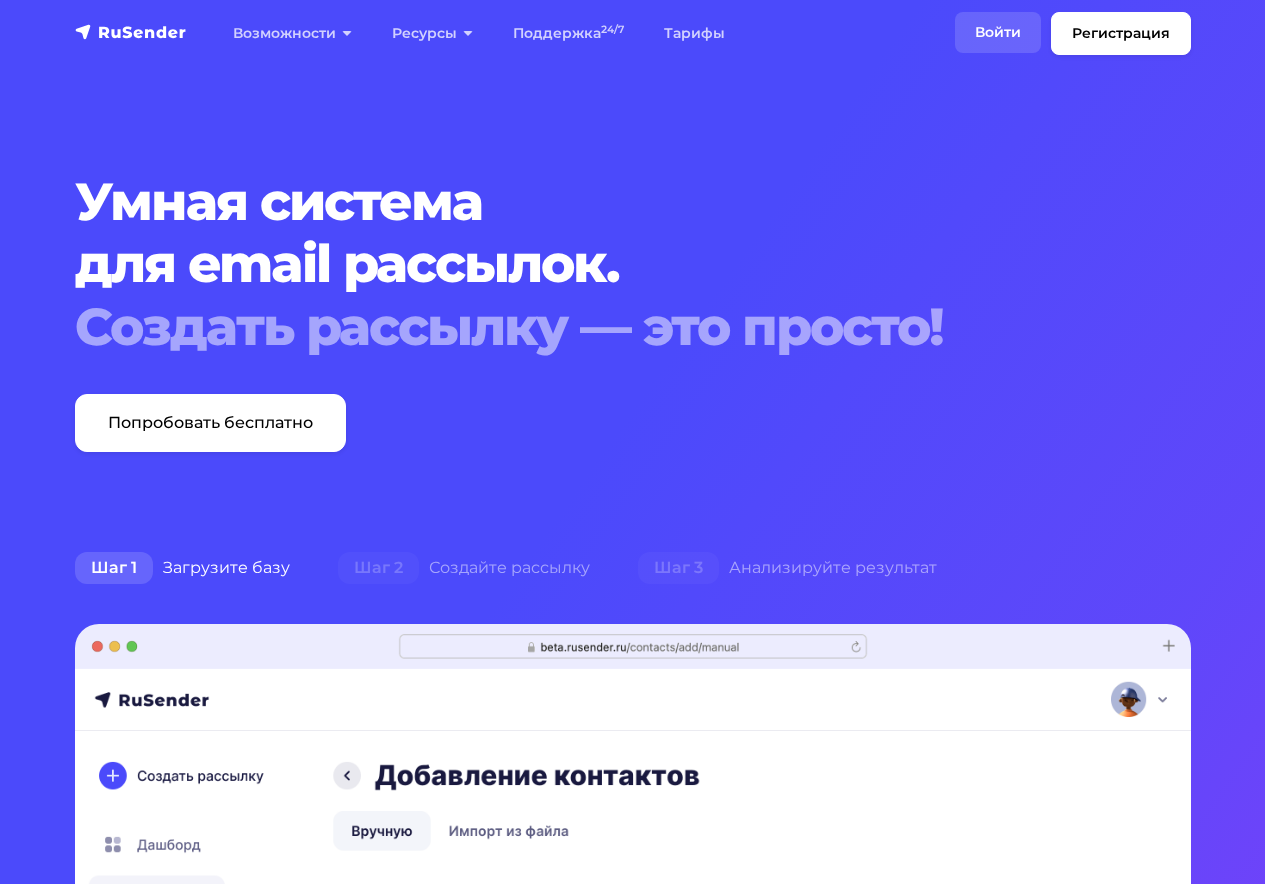 click on "Войти" at bounding box center [998, 32] 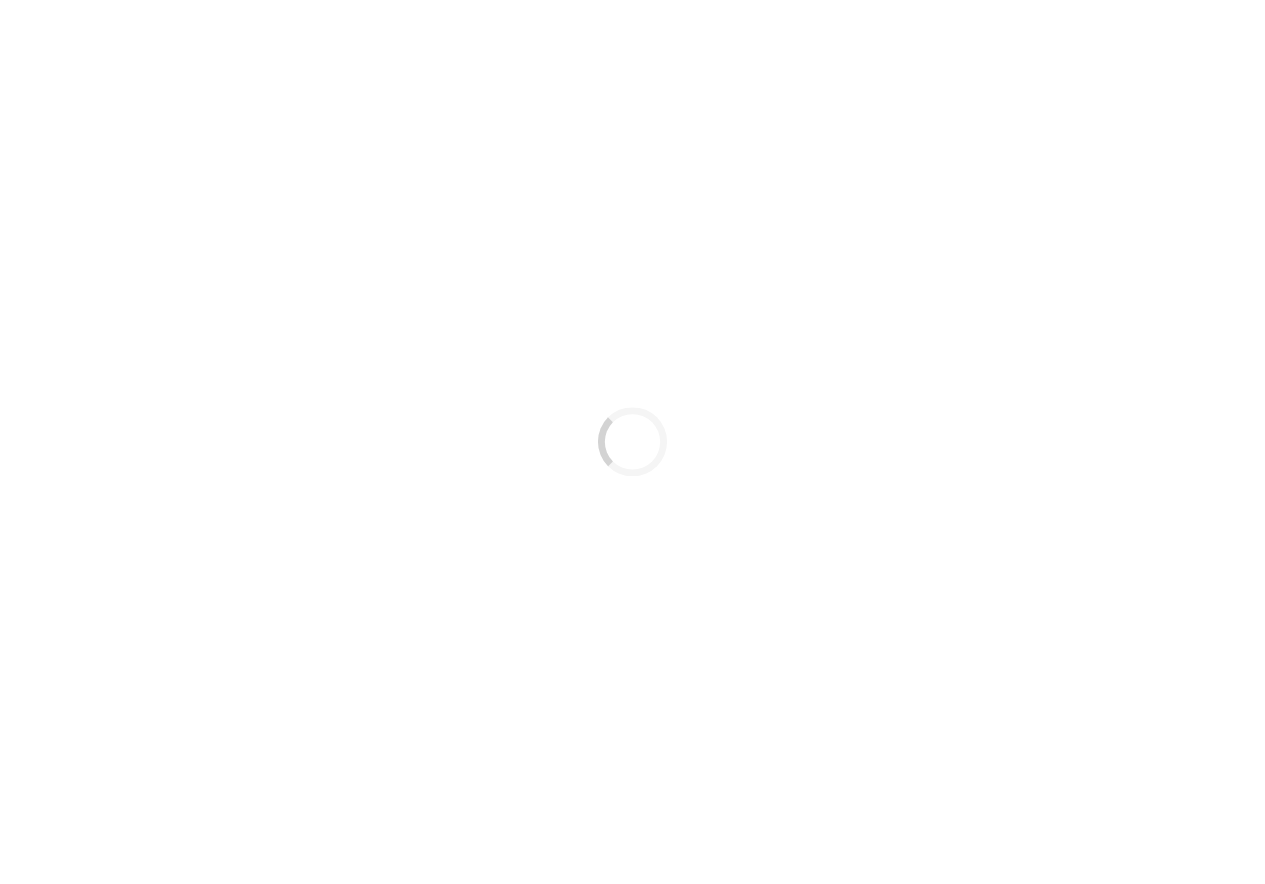 scroll, scrollTop: 0, scrollLeft: 0, axis: both 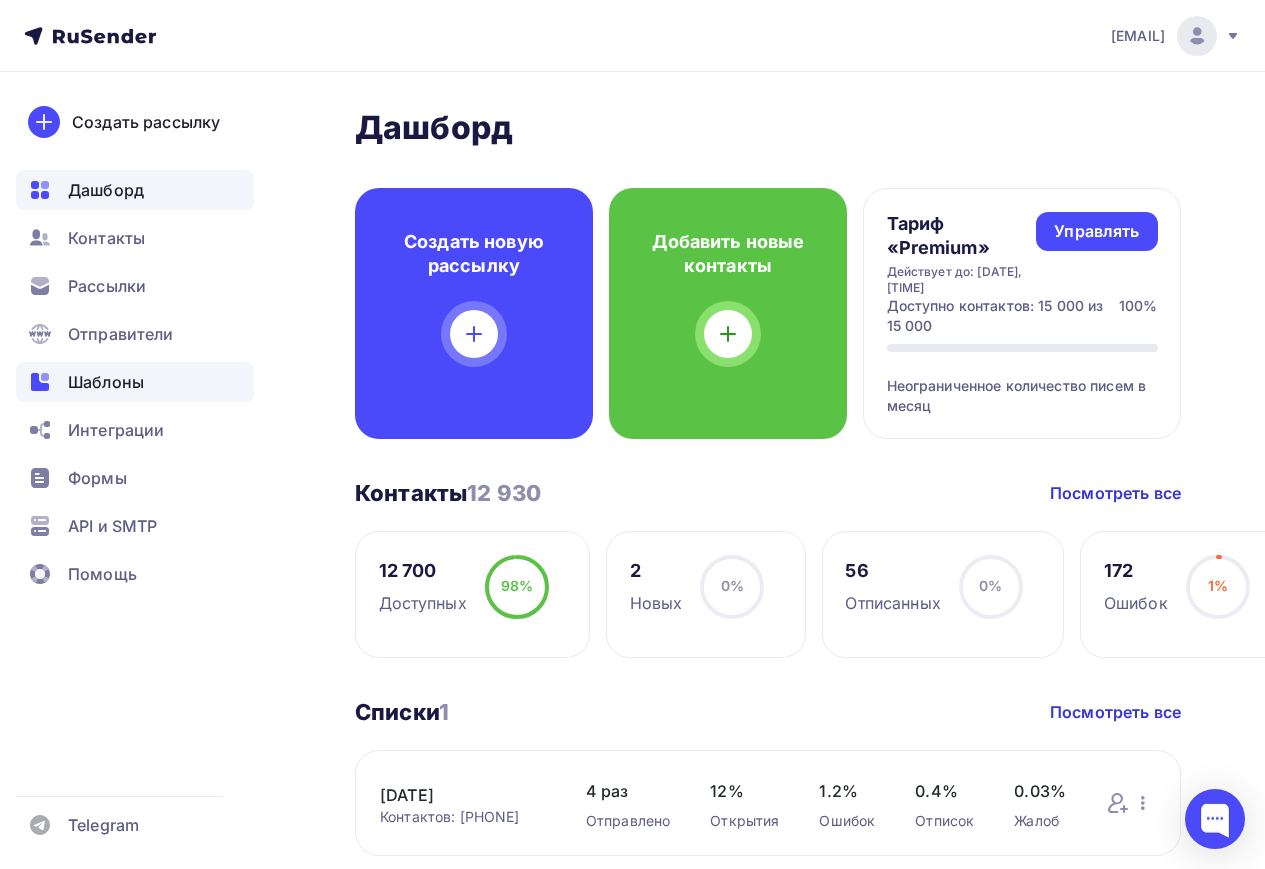 click on "Шаблоны" at bounding box center [106, 382] 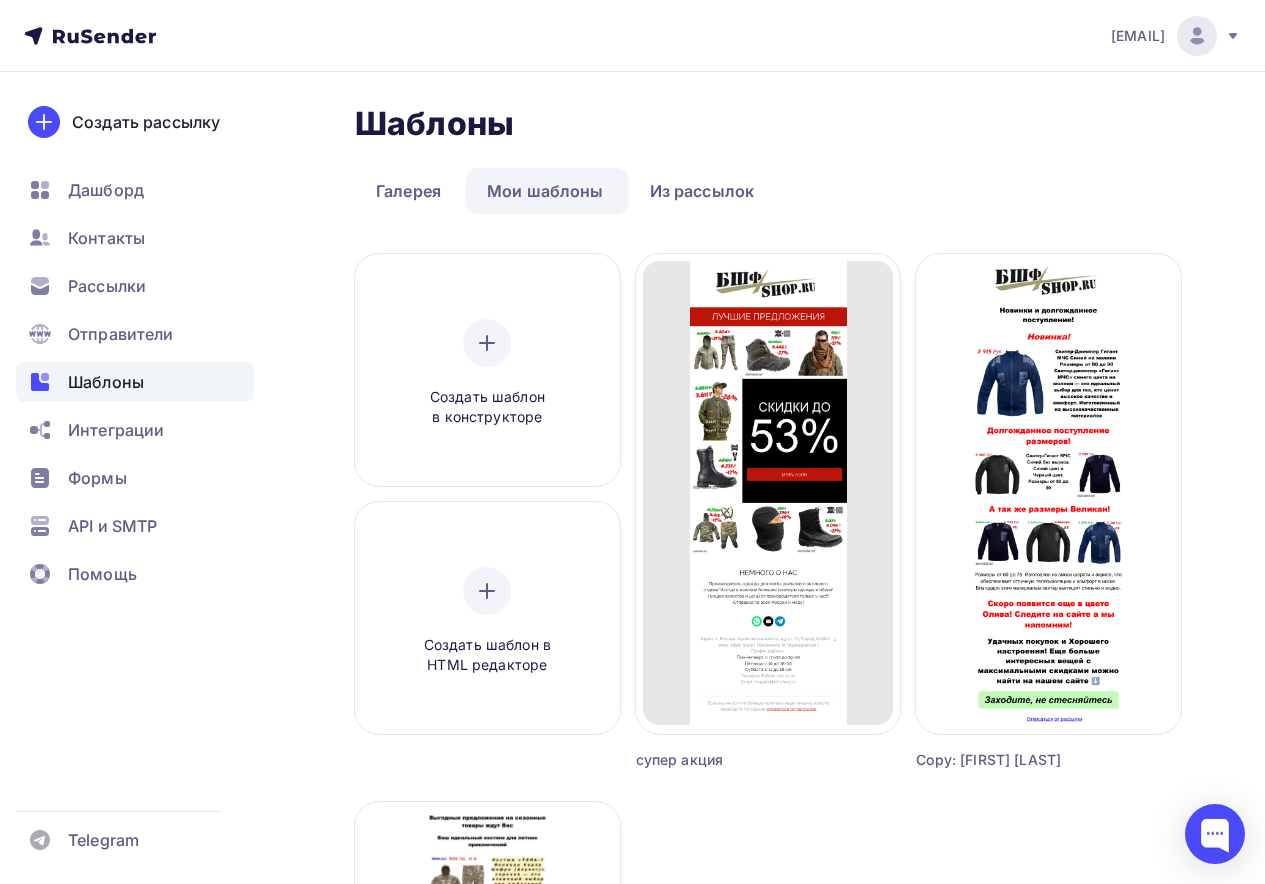 click on "Шаблоны   Шаблоны" at bounding box center (768, 124) 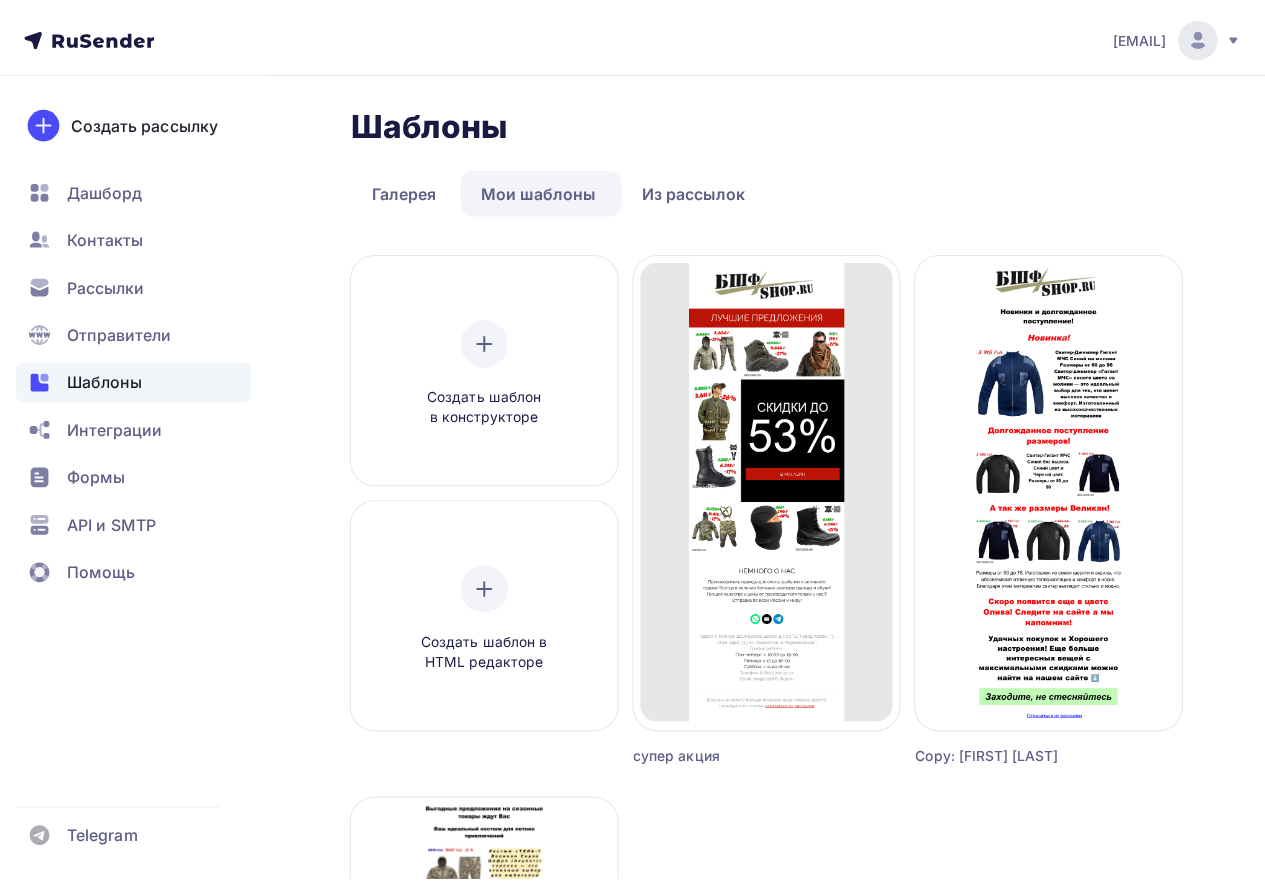 scroll, scrollTop: 0, scrollLeft: 0, axis: both 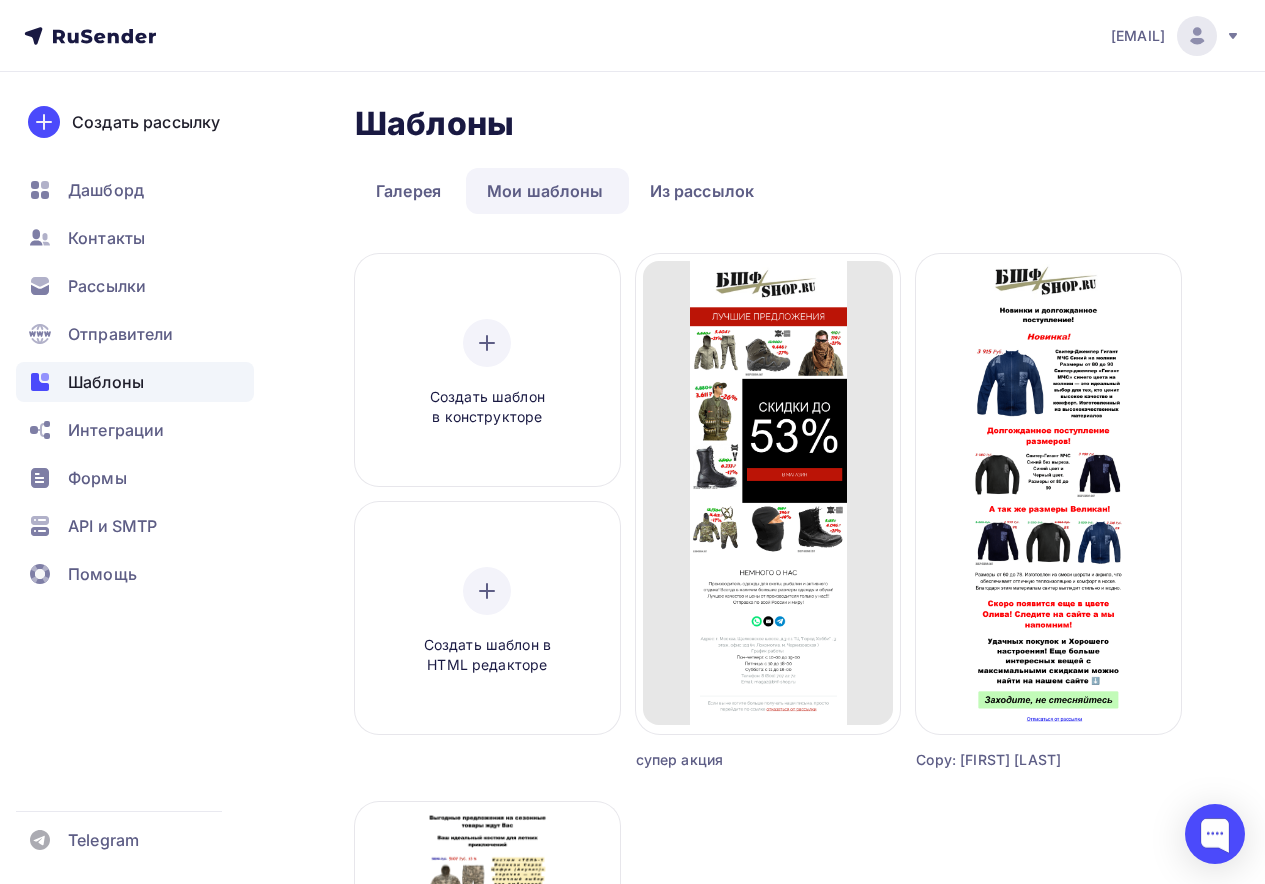 click on "Шаблоны" at bounding box center (106, 382) 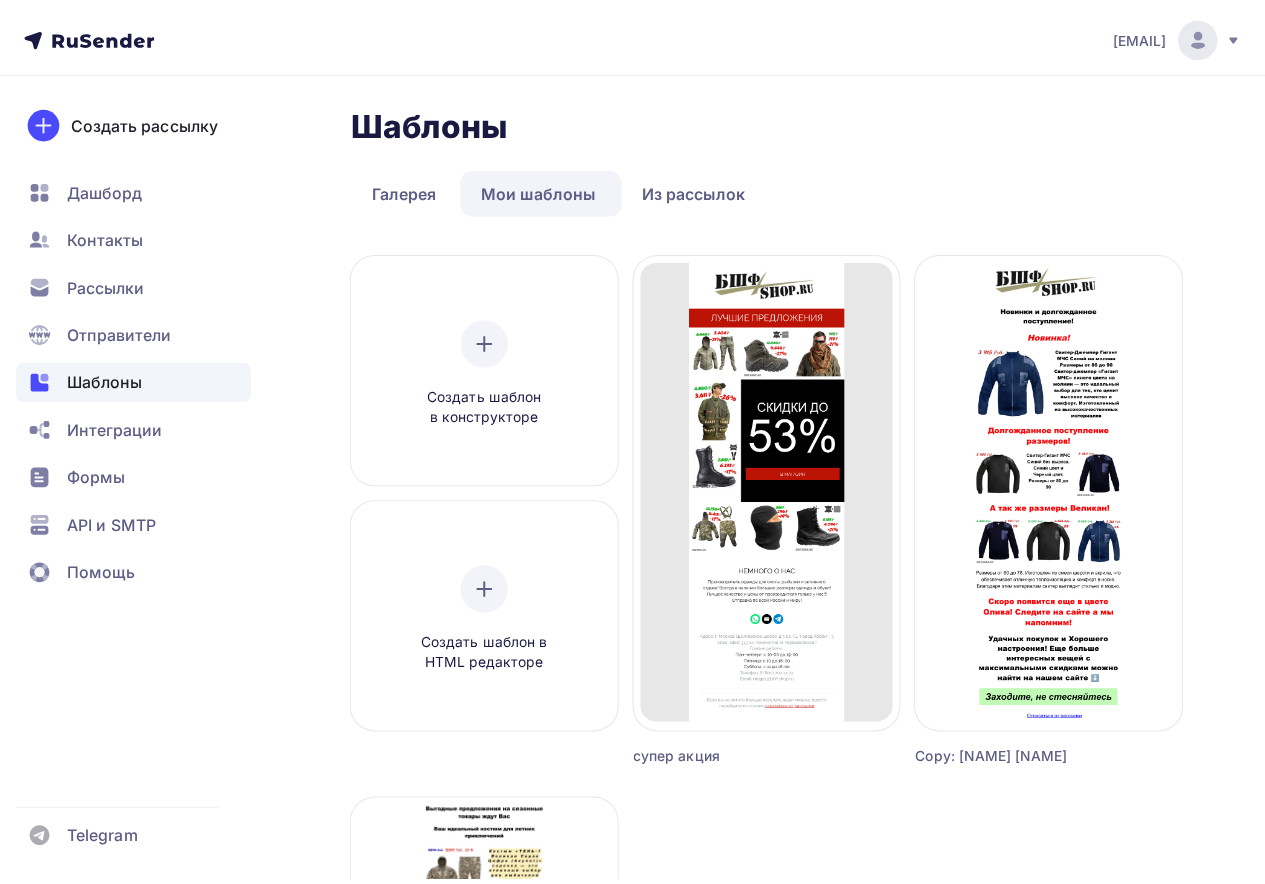 scroll, scrollTop: 0, scrollLeft: 0, axis: both 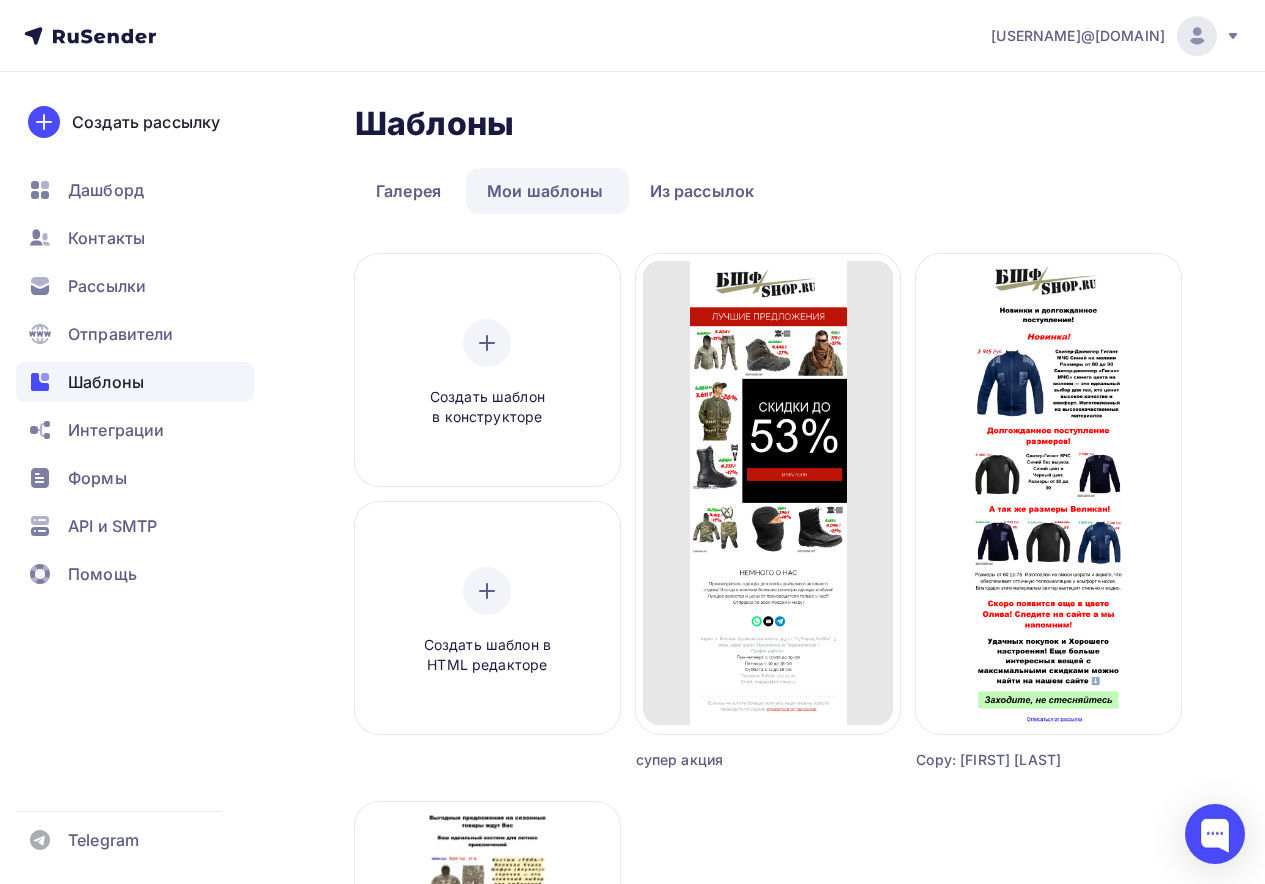 drag, startPoint x: 1108, startPoint y: 161, endPoint x: 1091, endPoint y: 160, distance: 17.029387 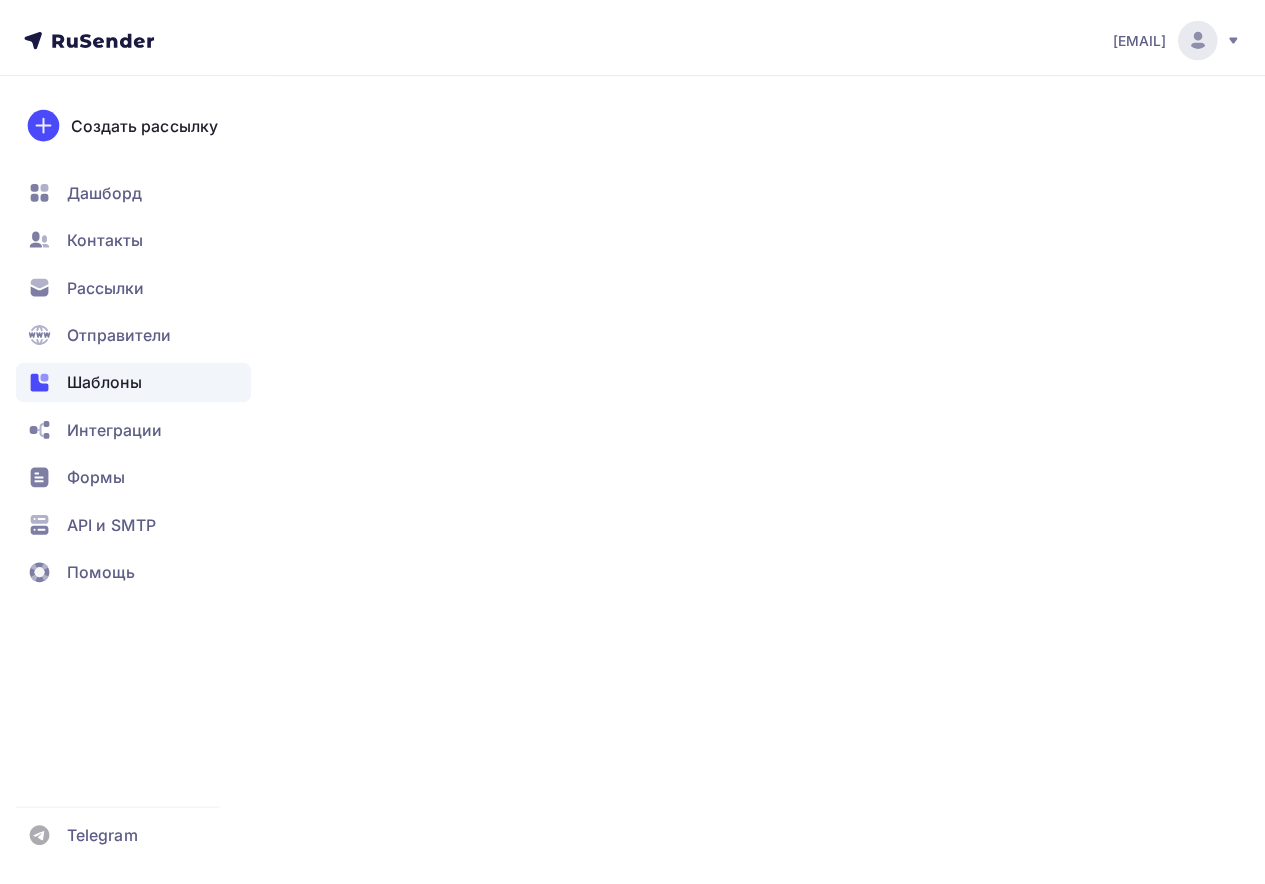 scroll, scrollTop: 0, scrollLeft: 0, axis: both 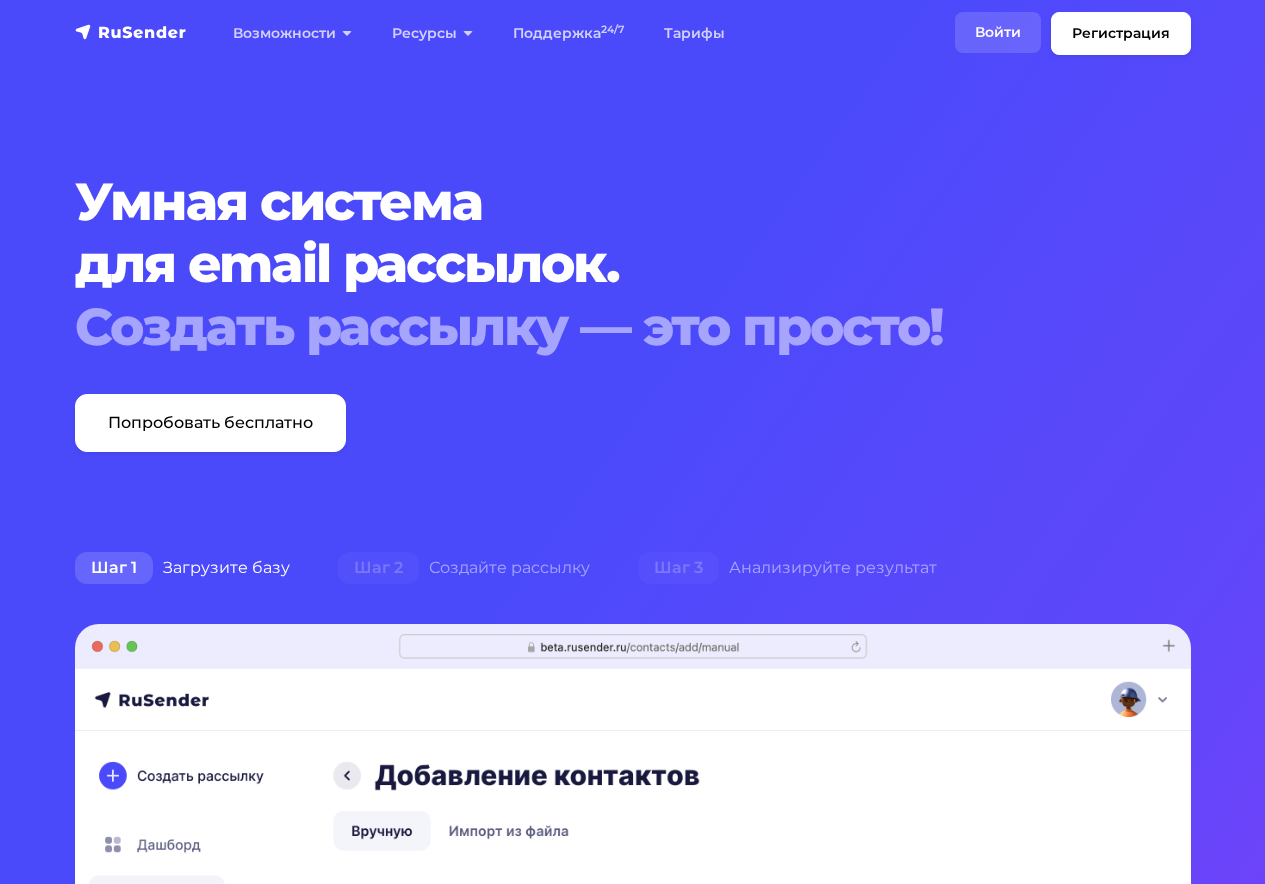 click on "Войти" at bounding box center (998, 32) 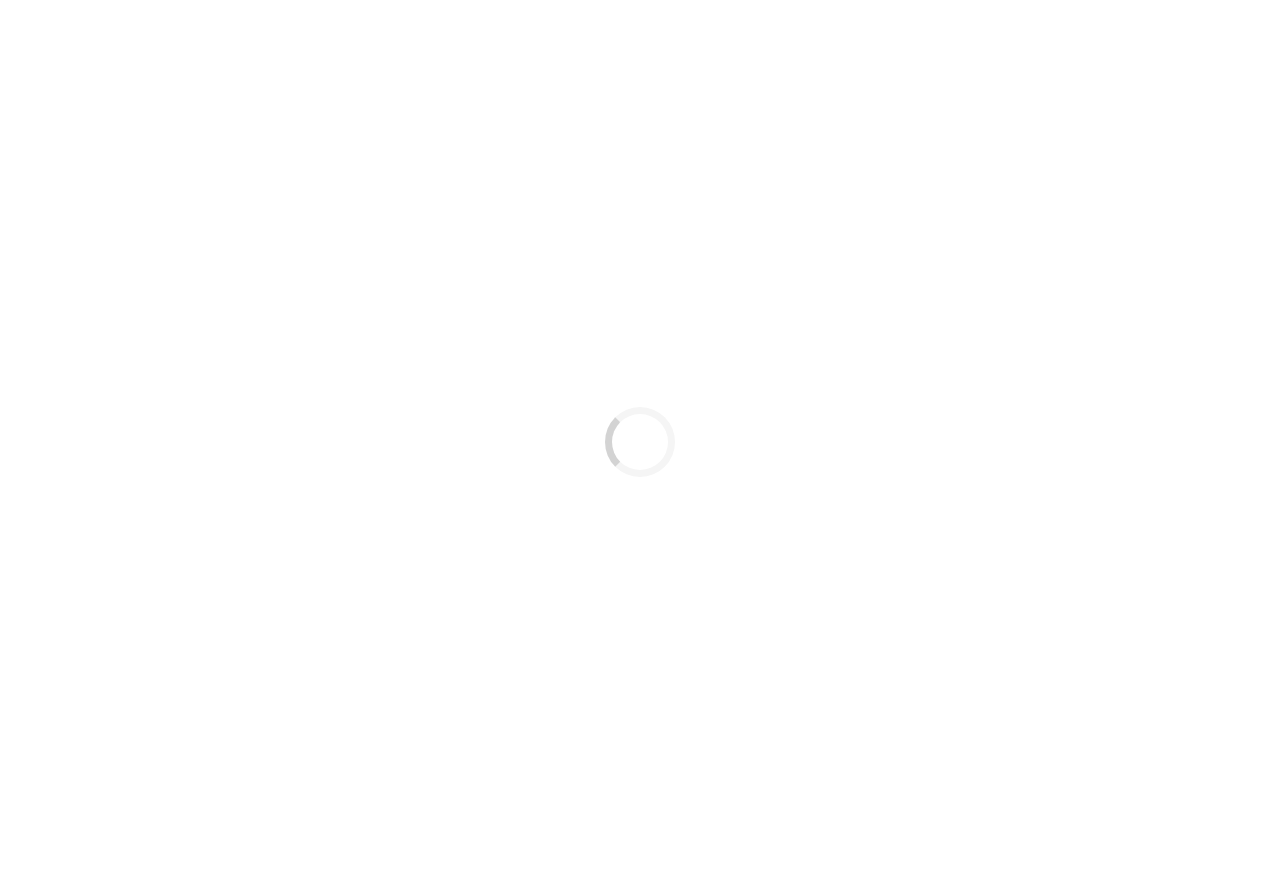 scroll, scrollTop: 0, scrollLeft: 0, axis: both 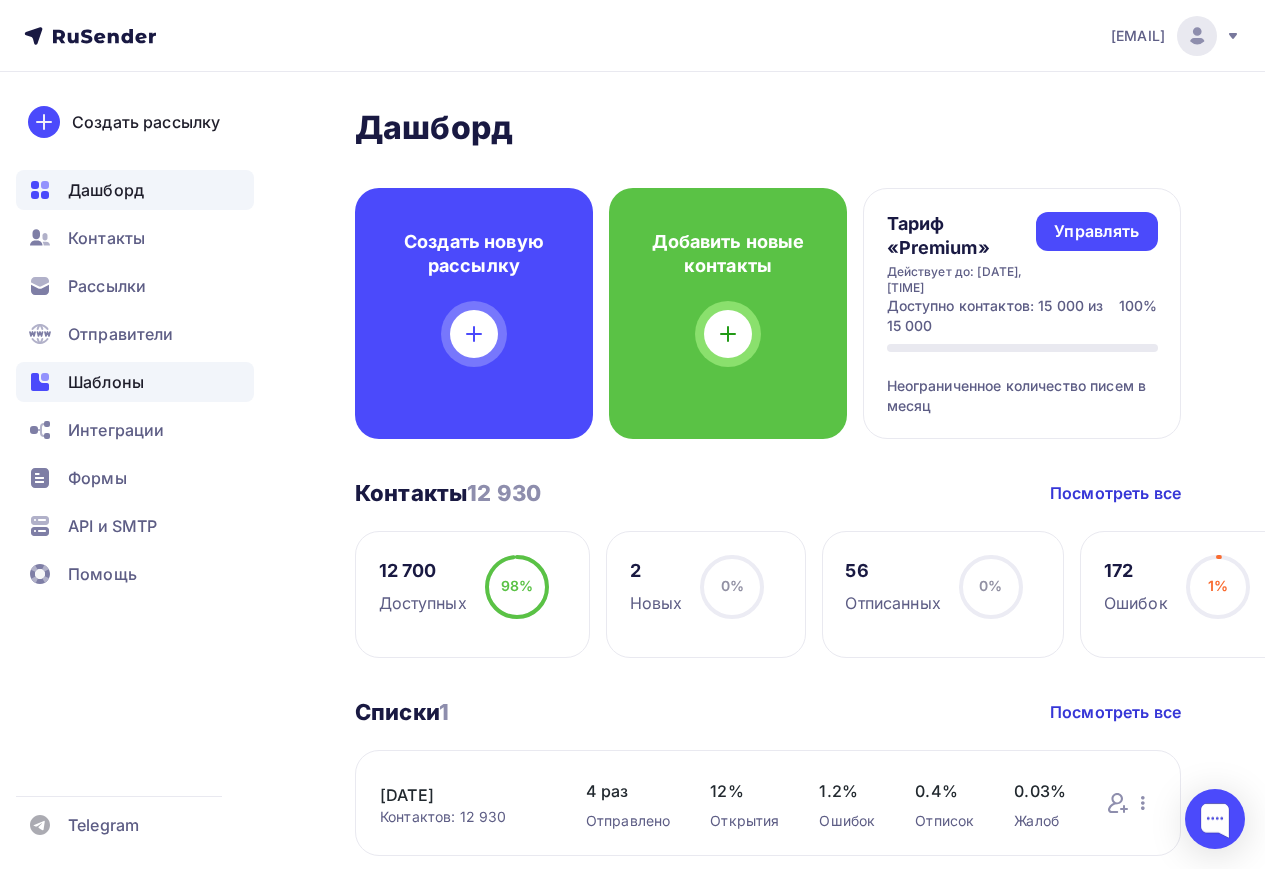 click on "Шаблоны" at bounding box center (106, 382) 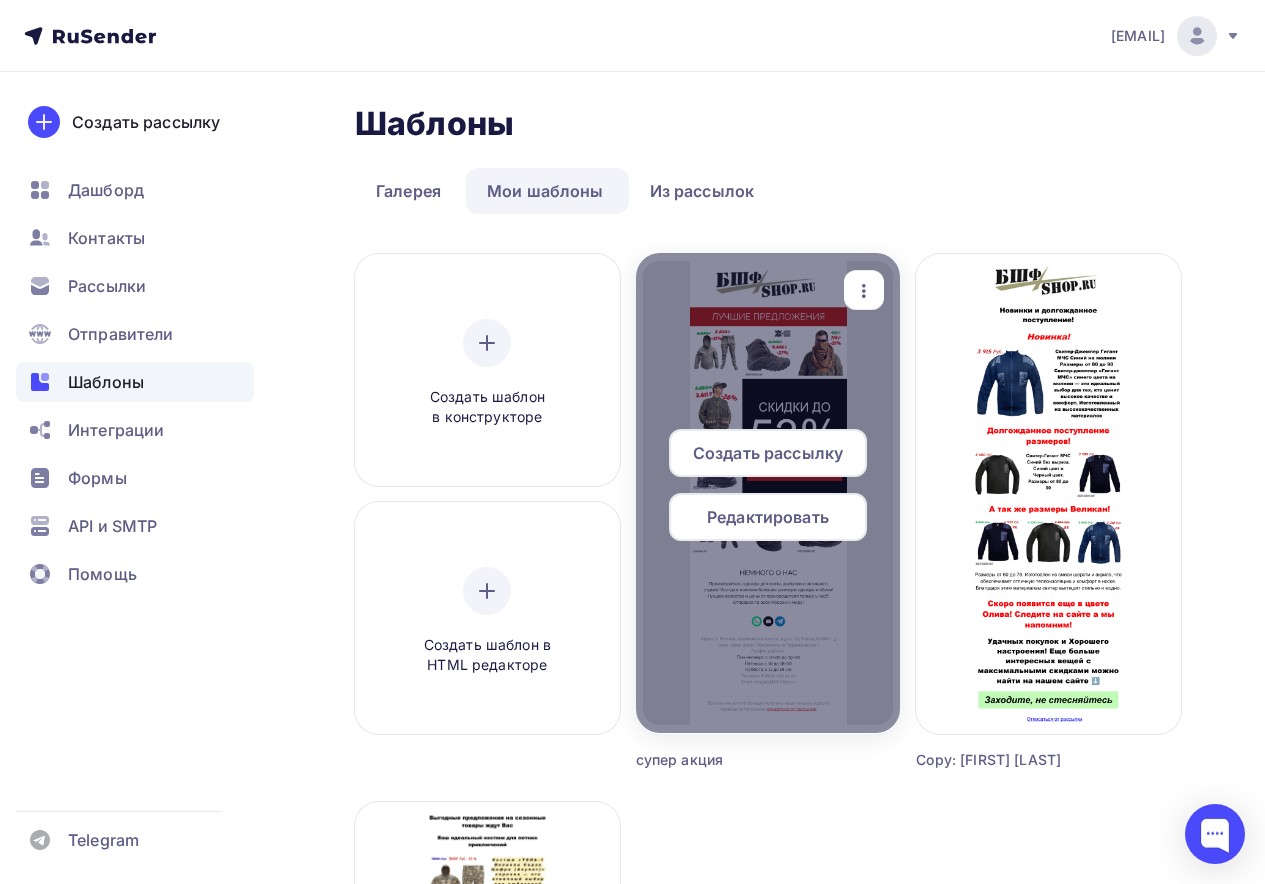 click 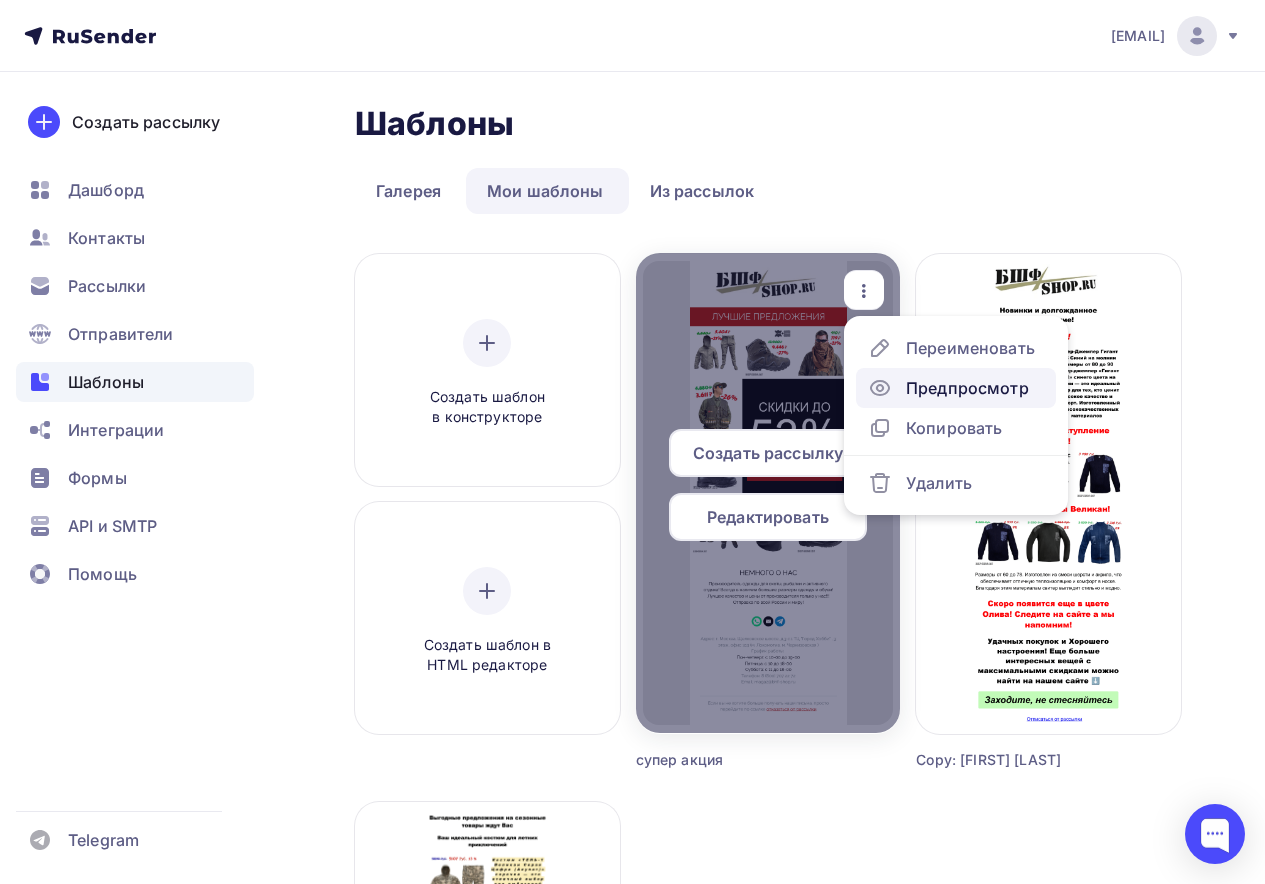 click on "Предпросмотр" at bounding box center (967, 388) 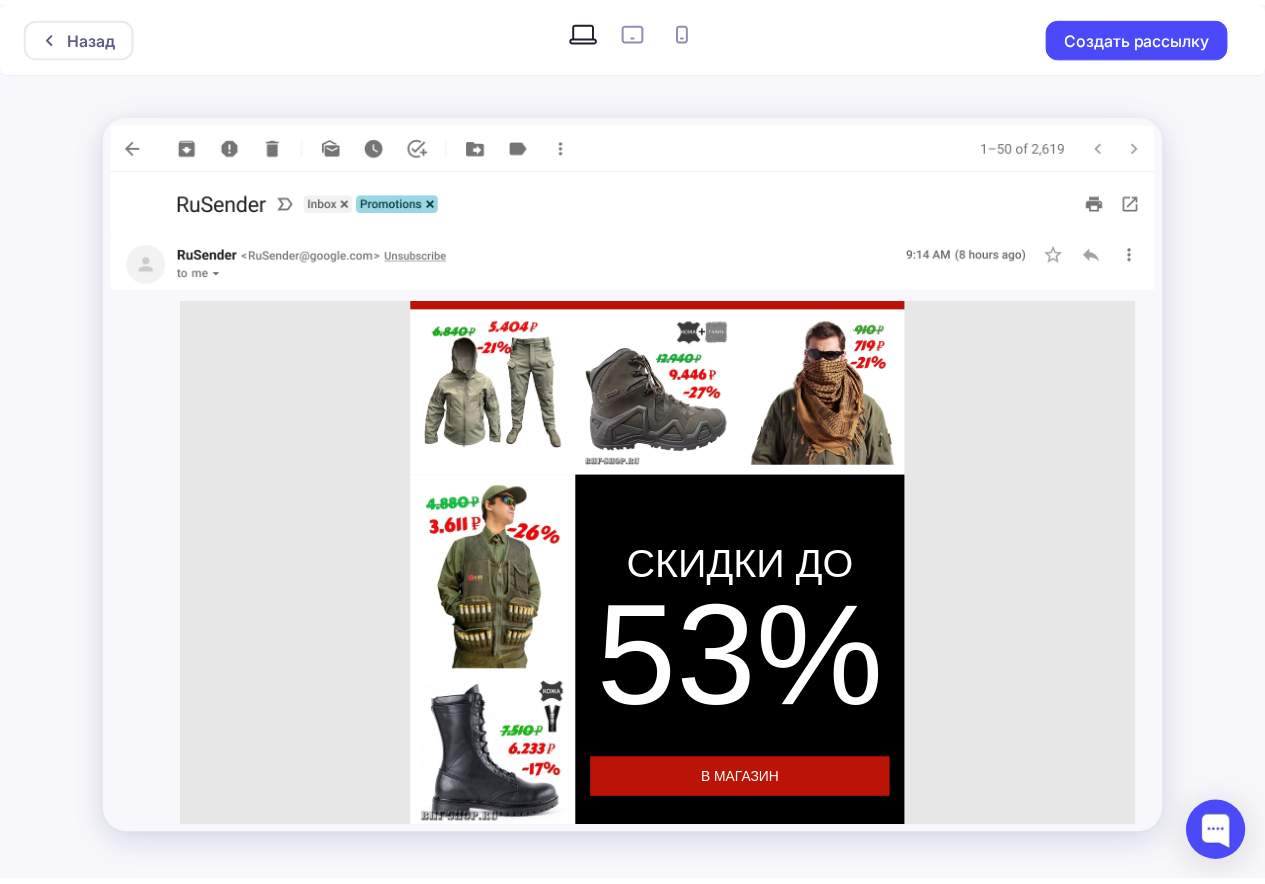 scroll, scrollTop: 0, scrollLeft: 0, axis: both 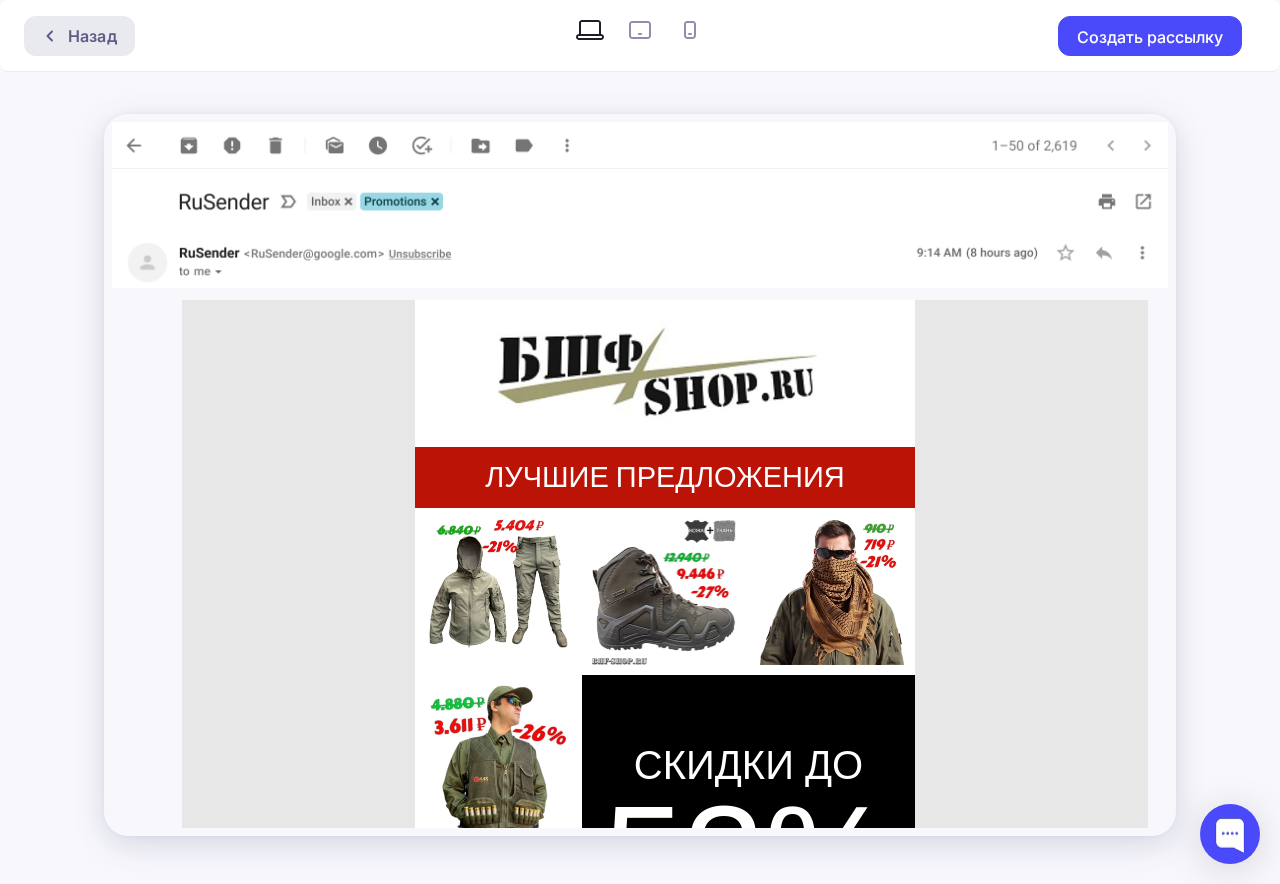 click on "Назад" at bounding box center (92, 36) 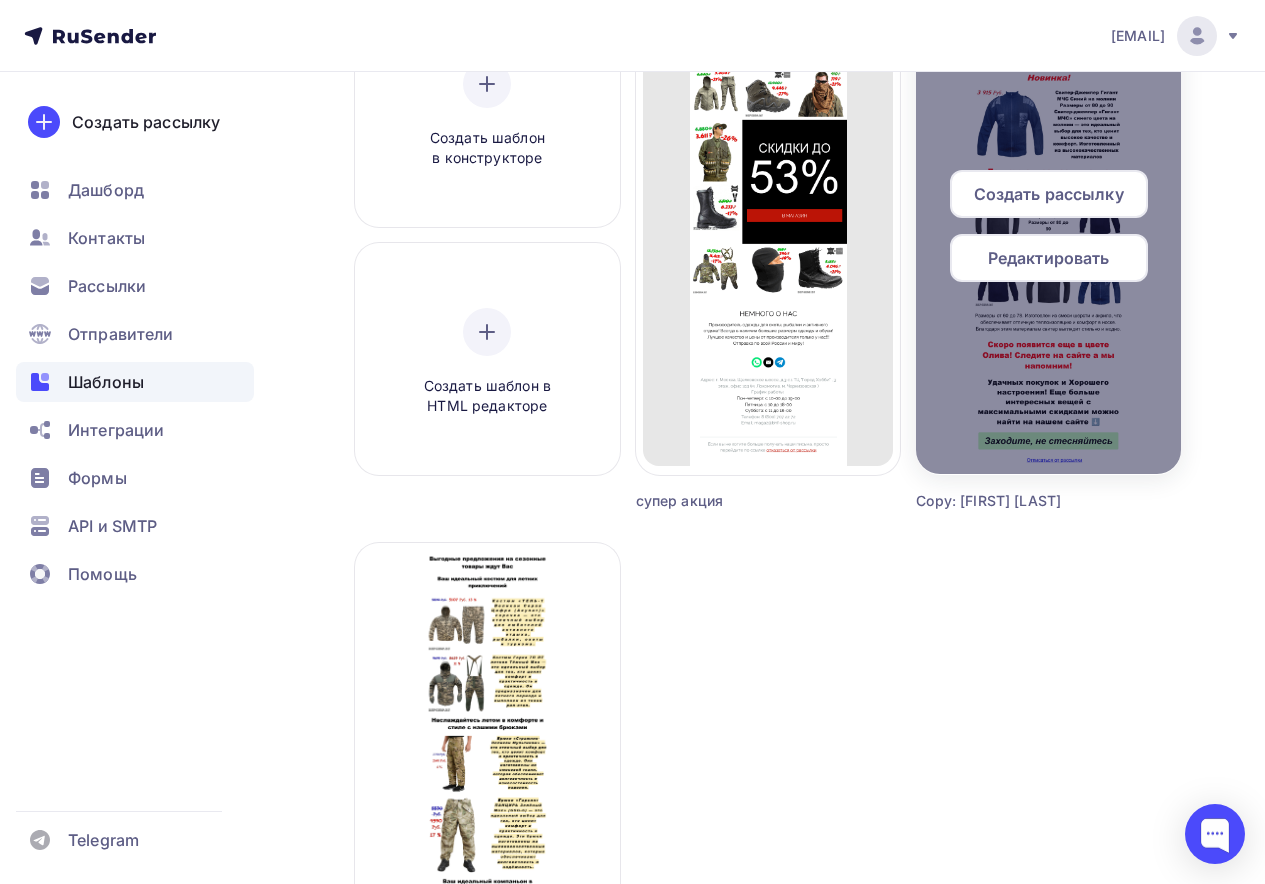 scroll, scrollTop: 0, scrollLeft: 0, axis: both 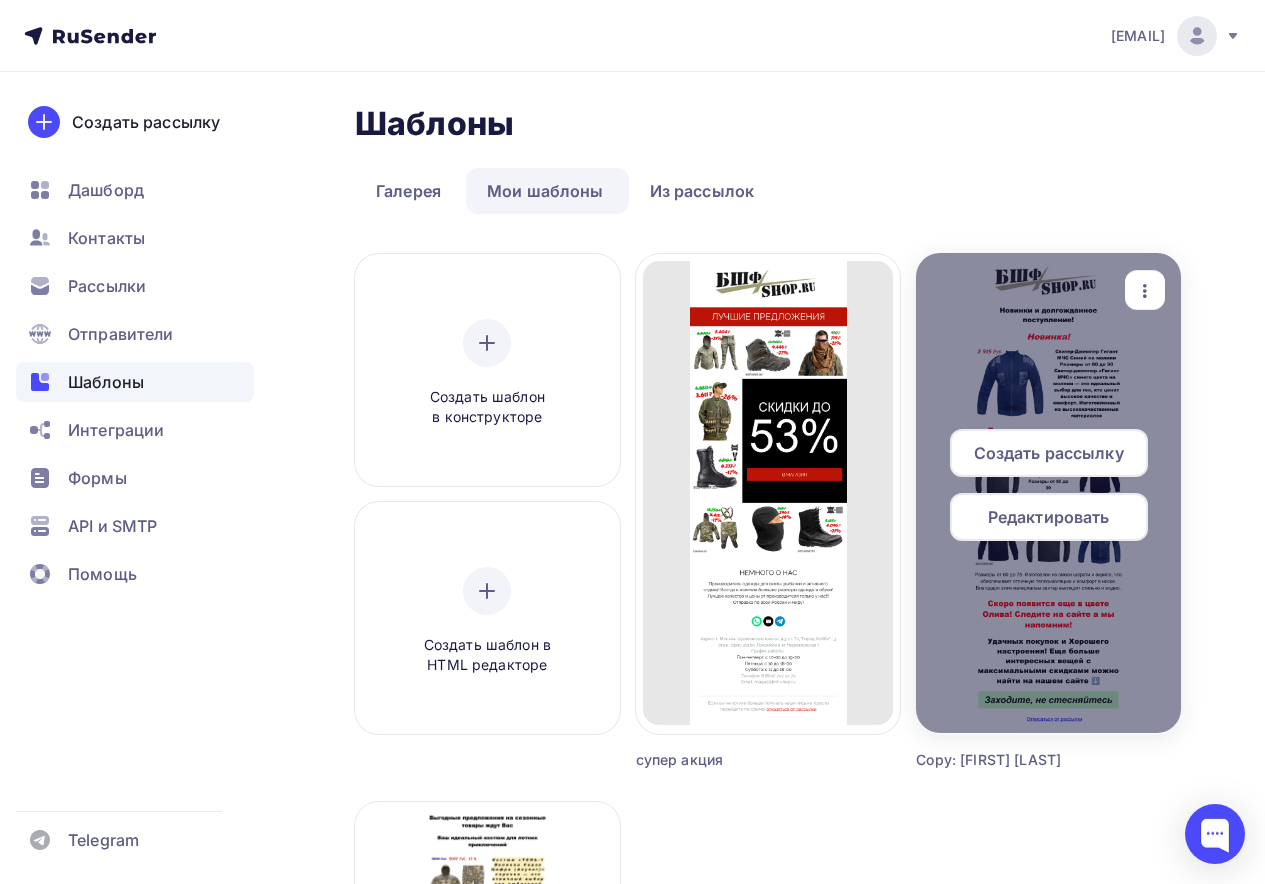 click 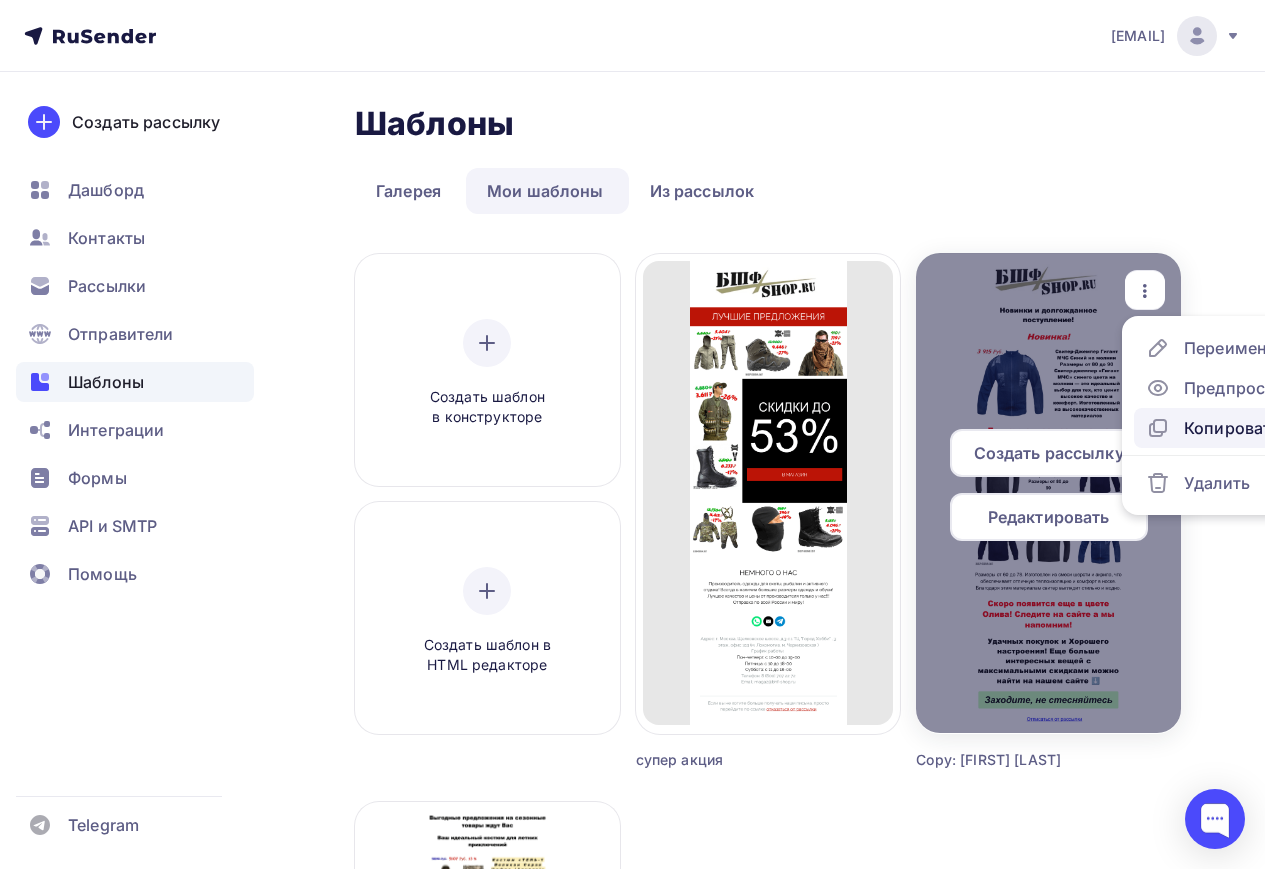 click on "Копировать" at bounding box center (1232, 428) 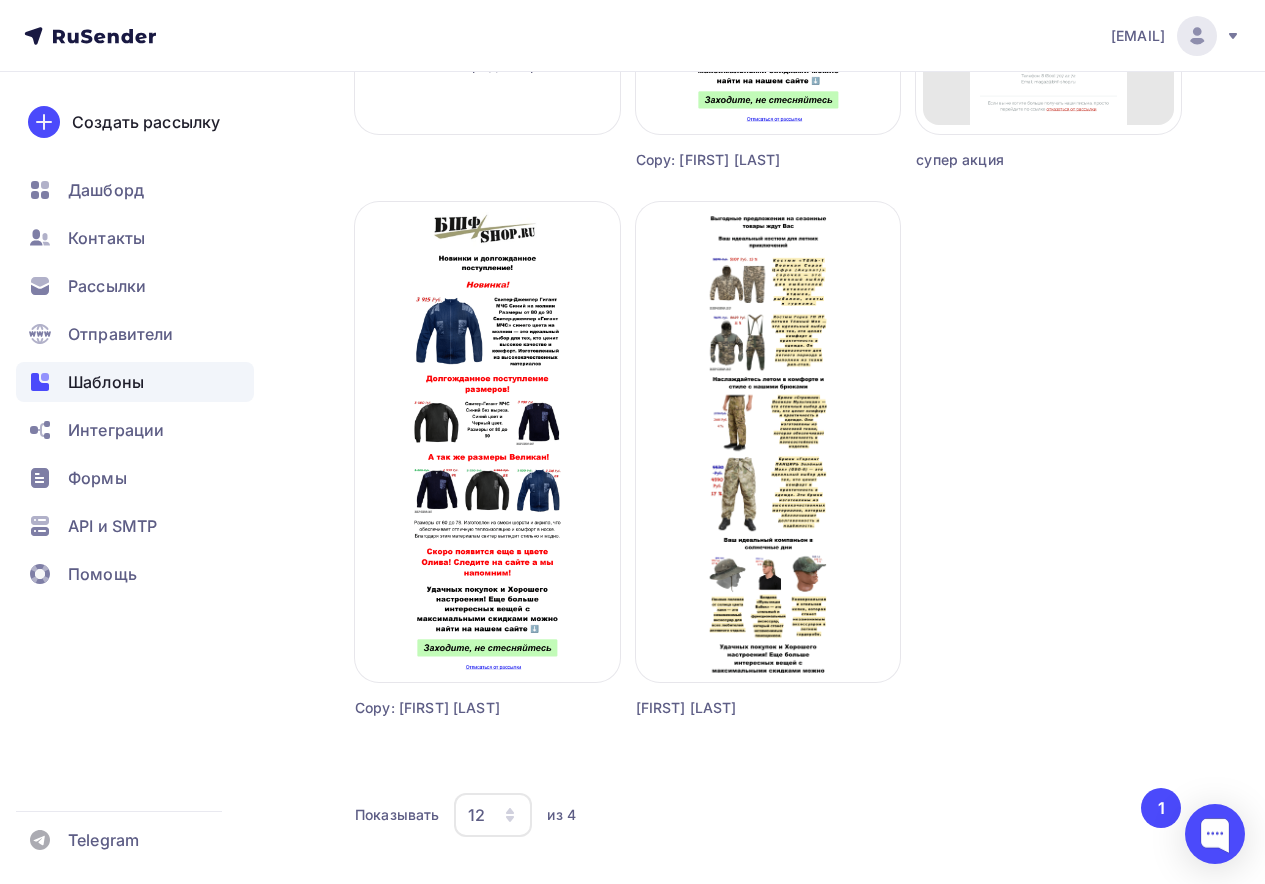 scroll, scrollTop: 659, scrollLeft: 0, axis: vertical 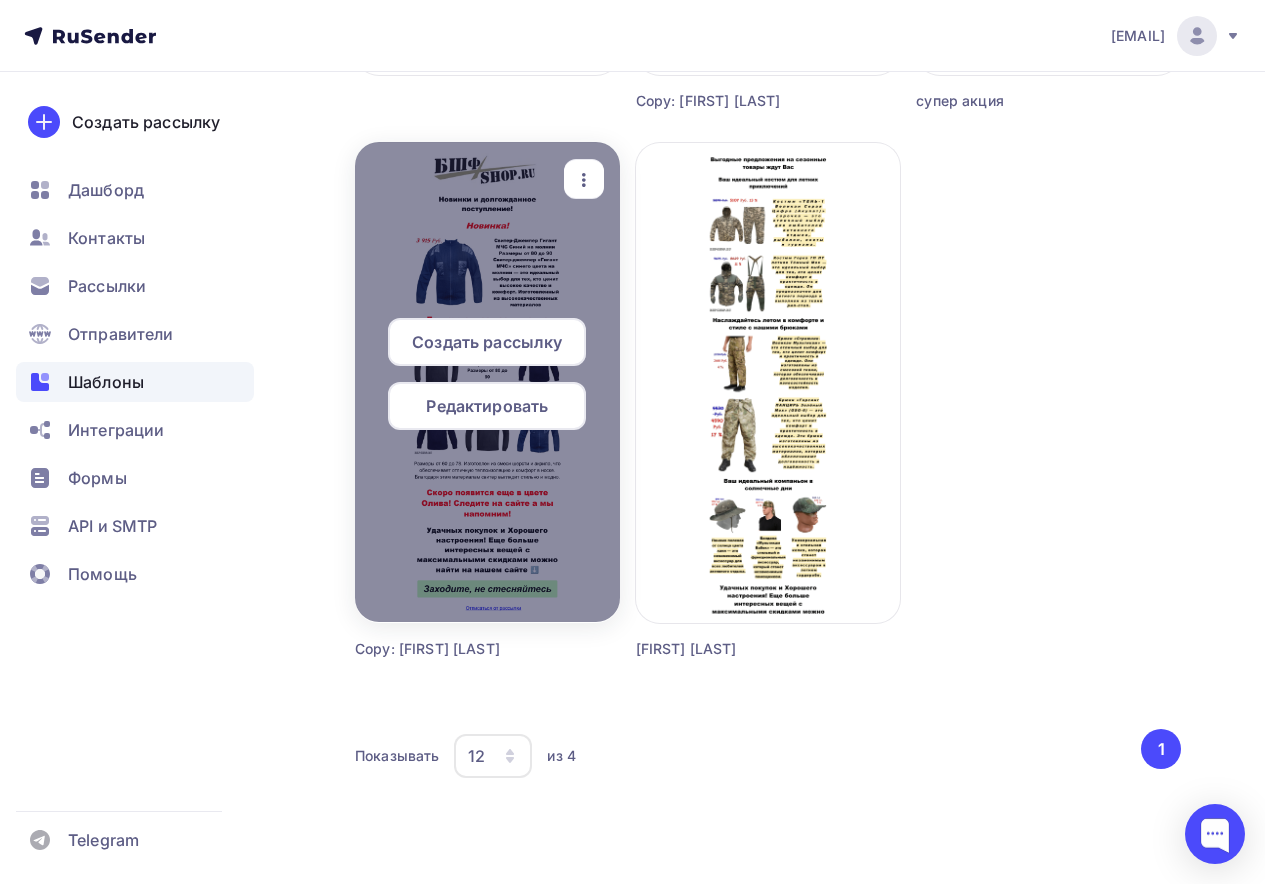 click on "Редактировать" at bounding box center [487, 406] 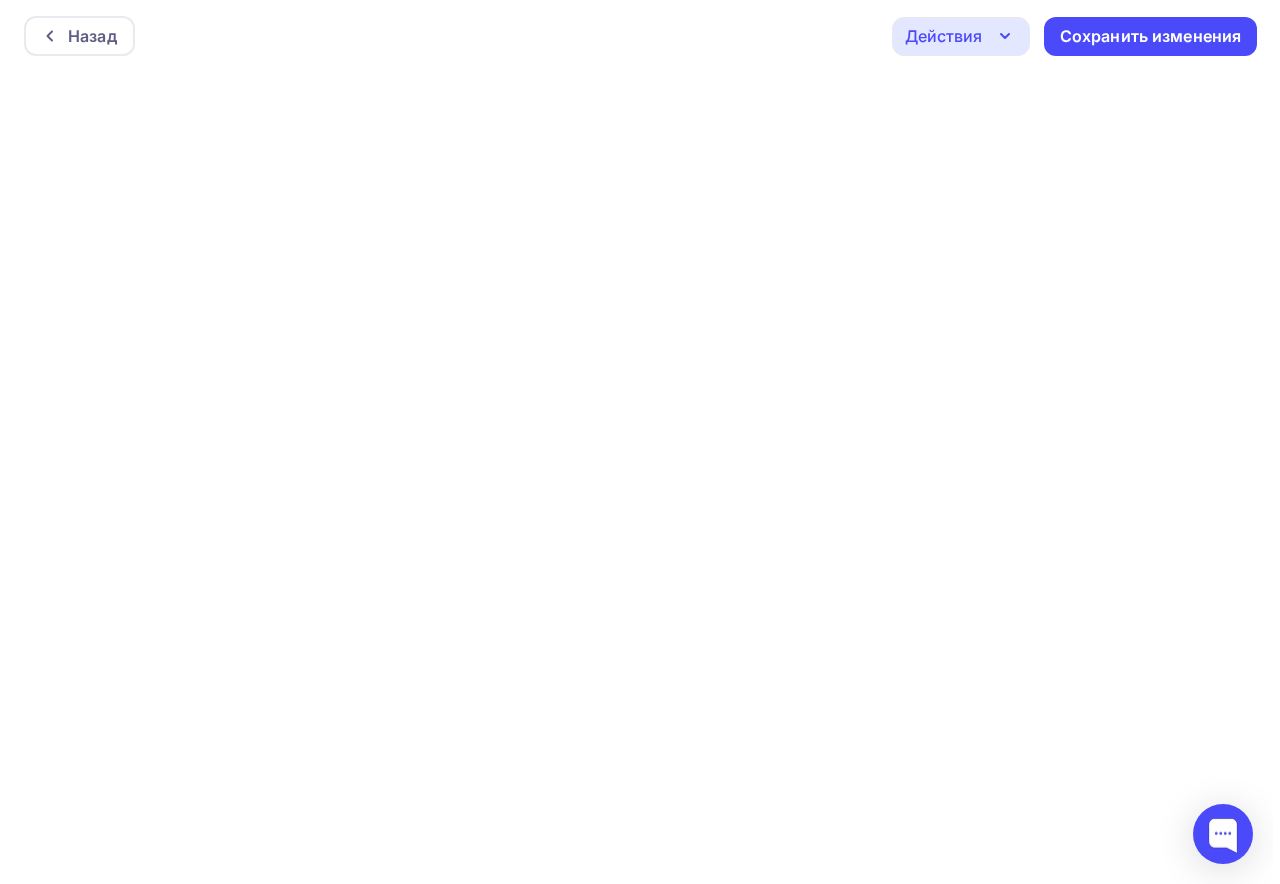 scroll, scrollTop: 0, scrollLeft: 0, axis: both 